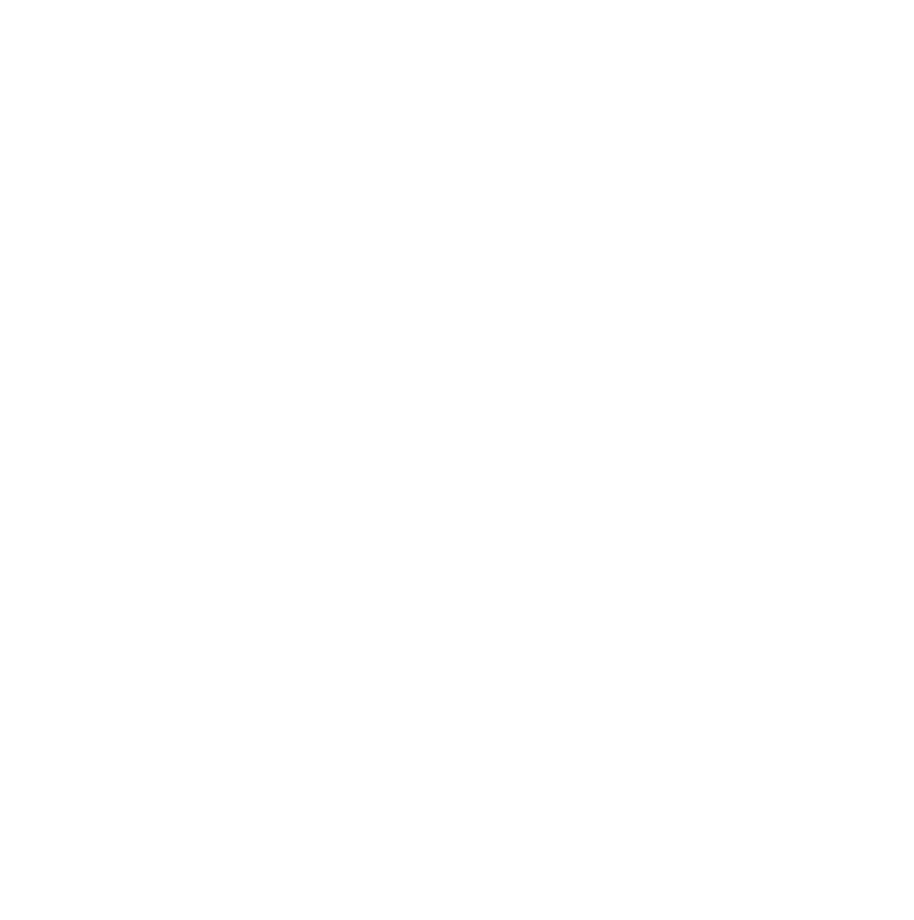 scroll, scrollTop: 0, scrollLeft: 0, axis: both 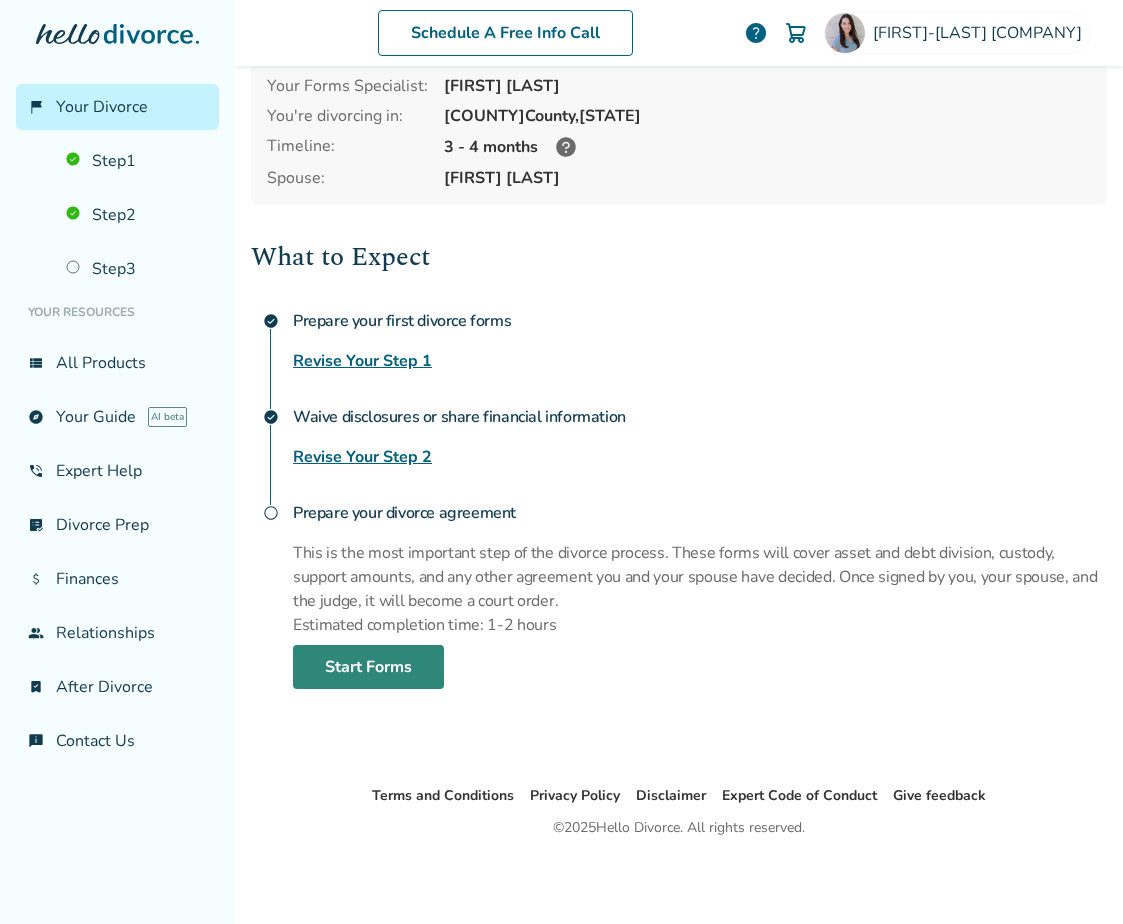 click on "Start Forms" at bounding box center [368, 667] 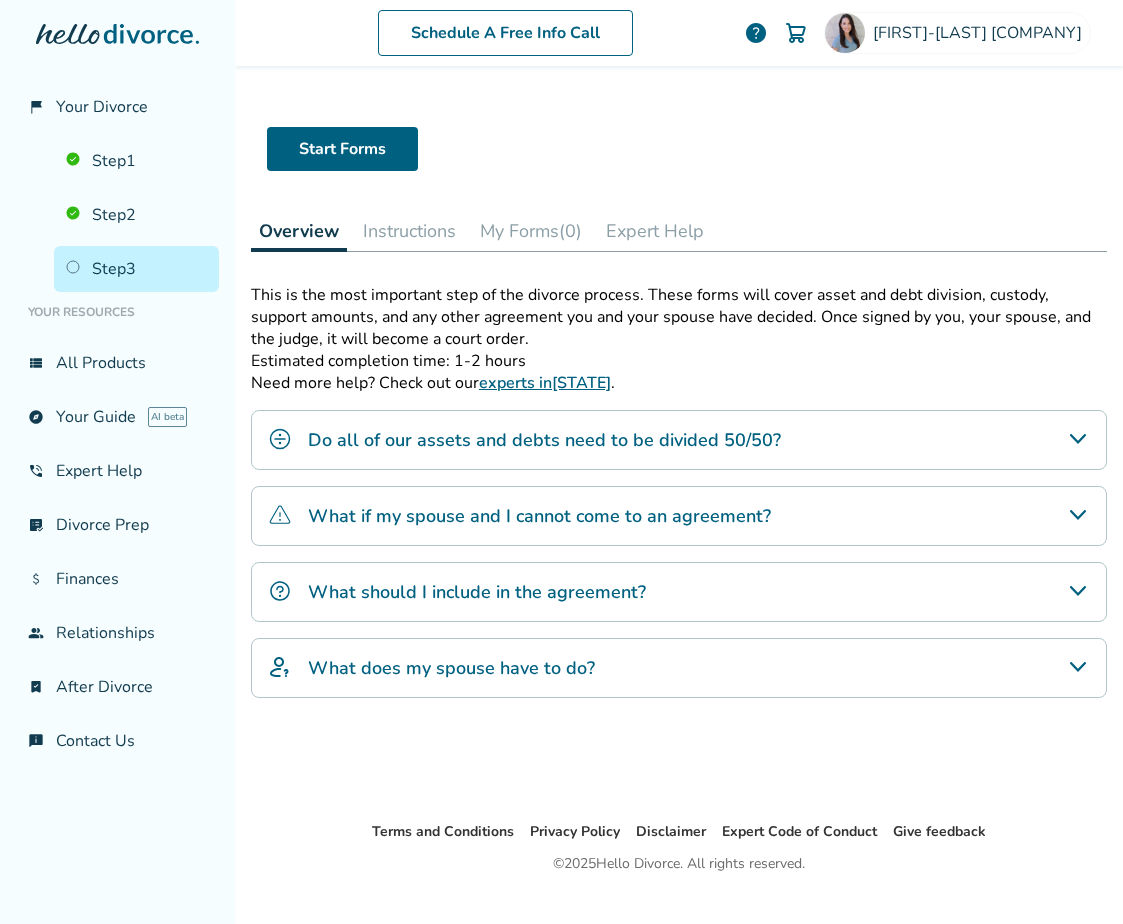 click on "Do all of our assets and debts need to be divided 50/50?" at bounding box center [544, 440] 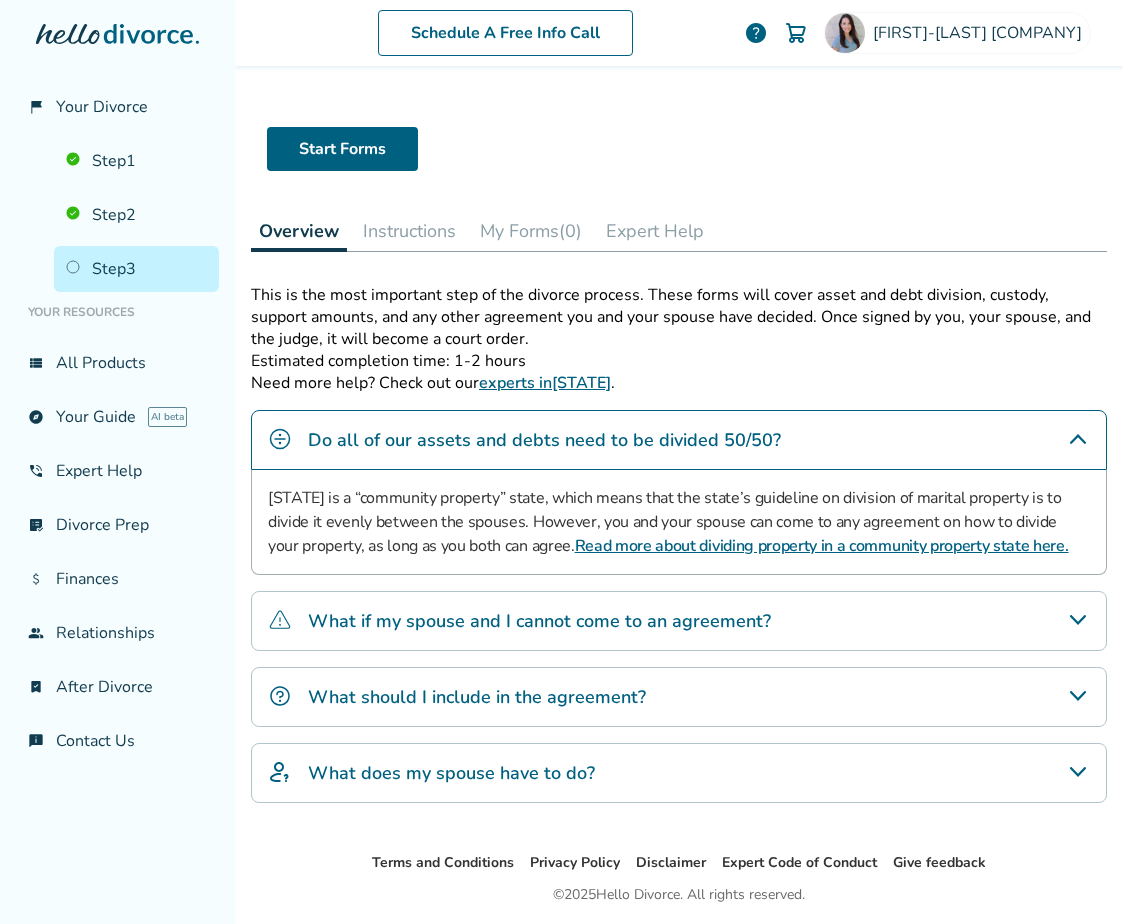 click on "What if my spouse and I cannot come to an agreement?" at bounding box center (539, 621) 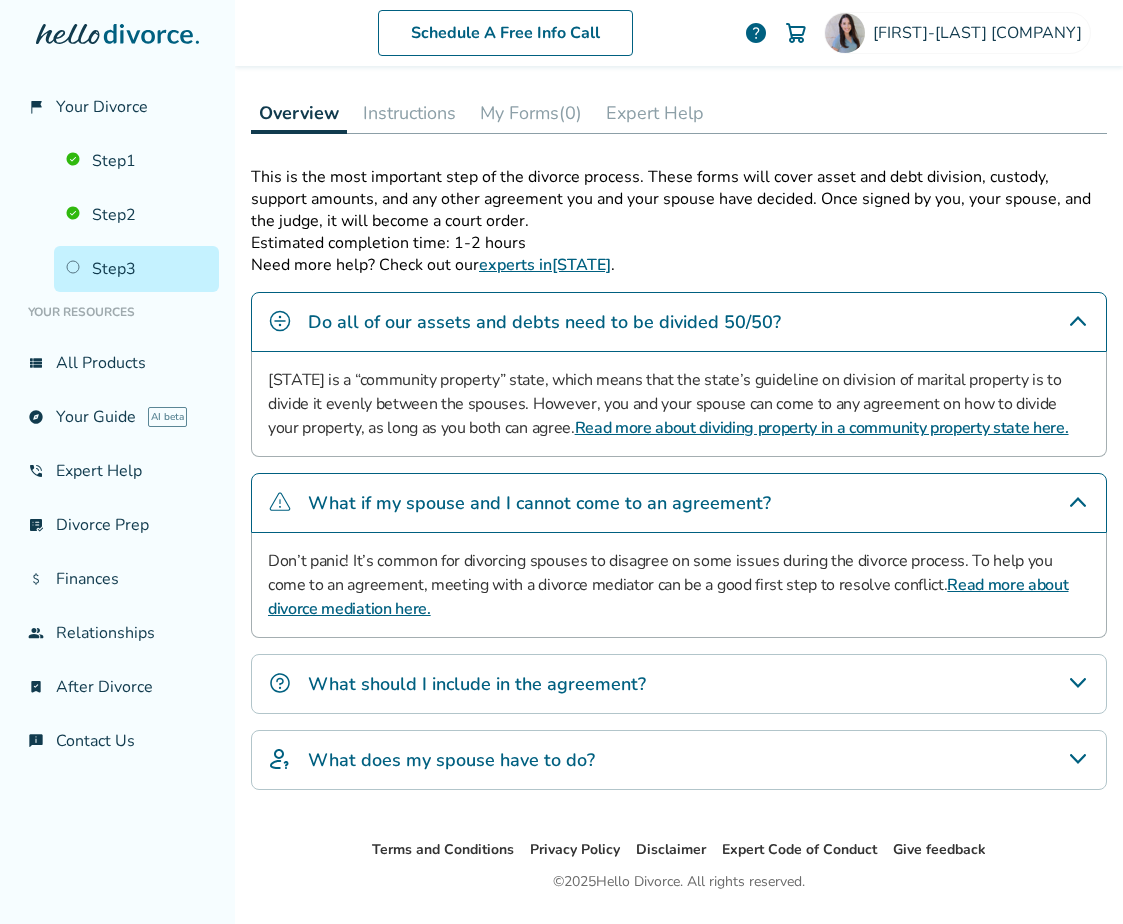 scroll, scrollTop: 225, scrollLeft: 0, axis: vertical 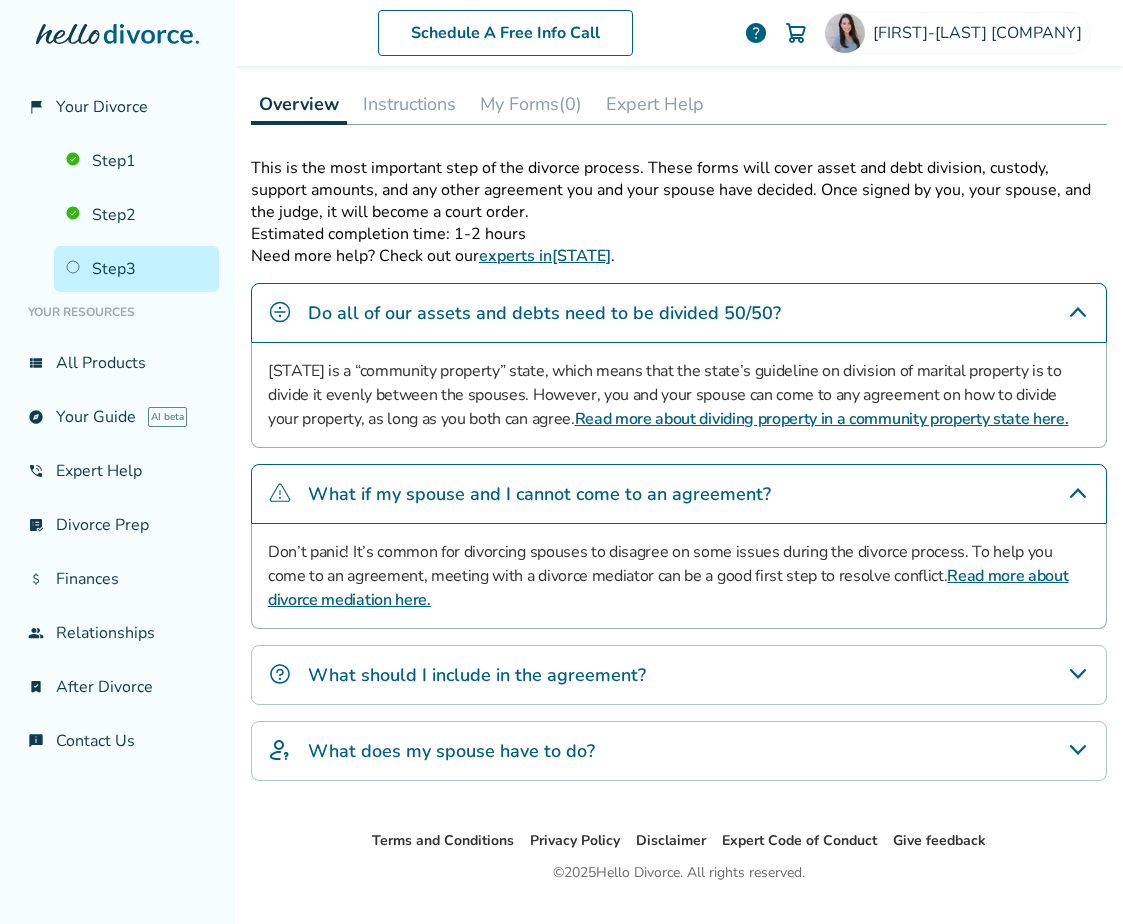 click on "What should I include in the agreement?" at bounding box center [679, 675] 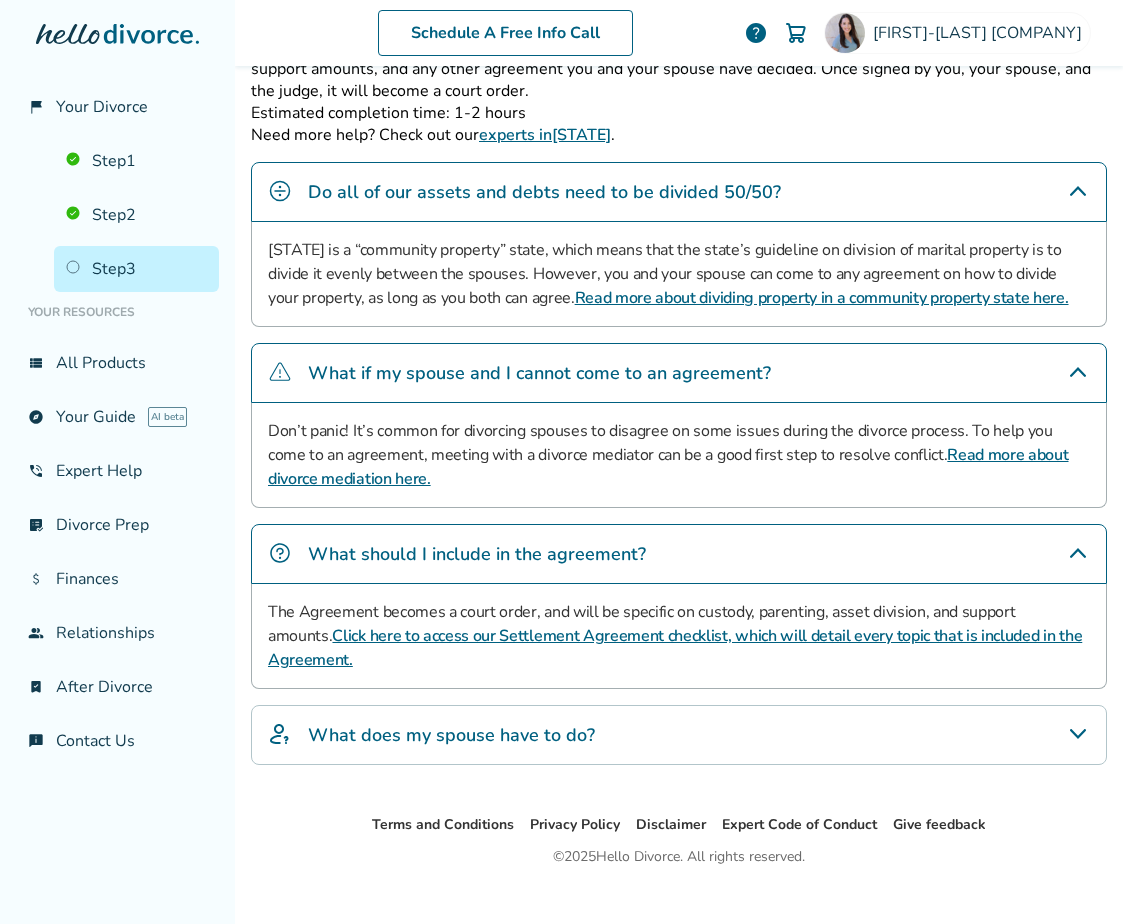 scroll, scrollTop: 372, scrollLeft: 0, axis: vertical 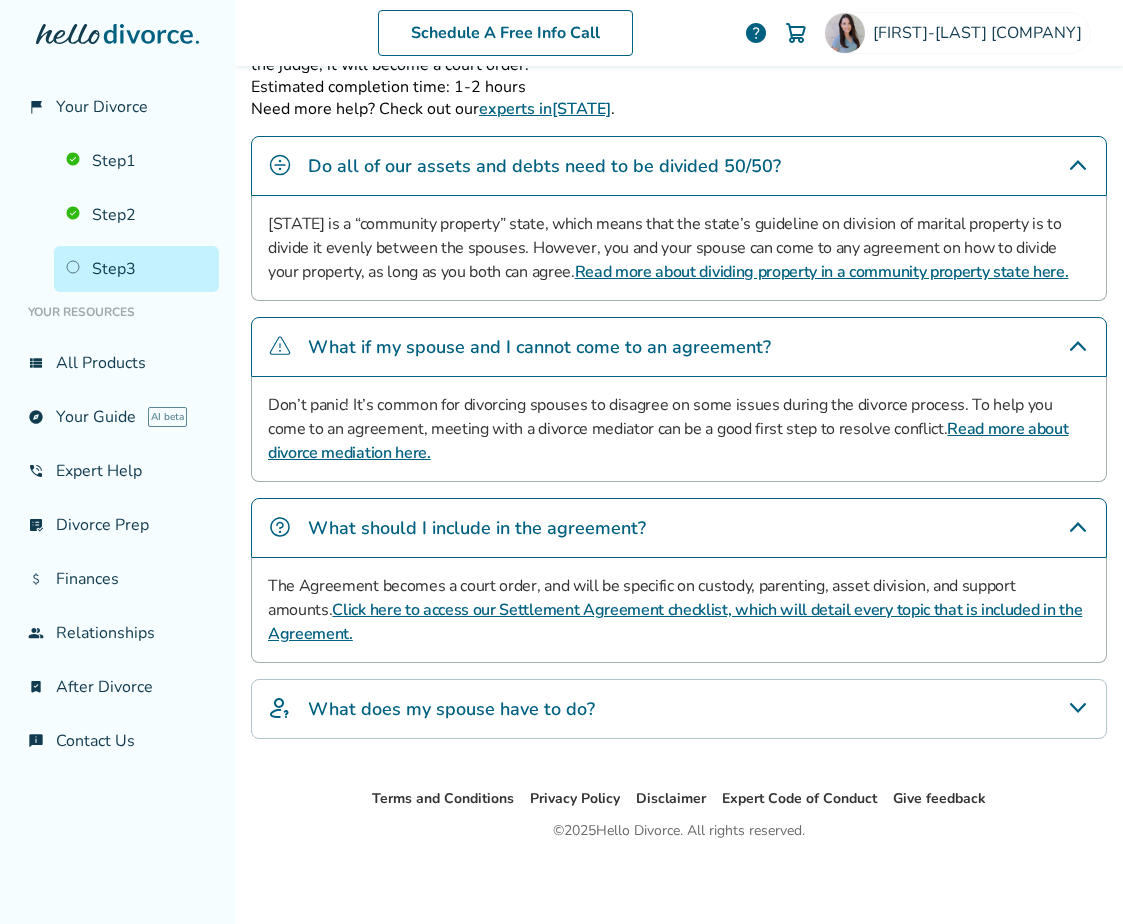 click on "What does my spouse have to do?" at bounding box center [679, 709] 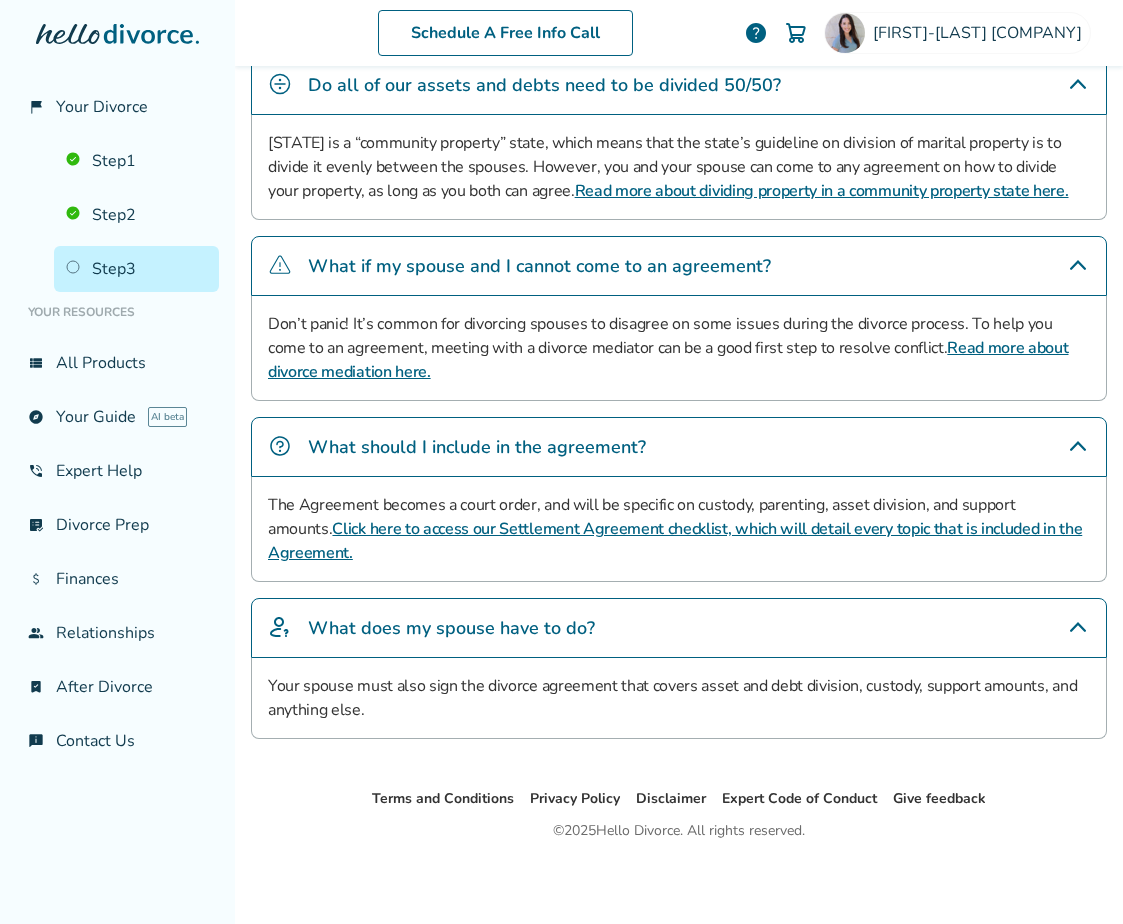 scroll, scrollTop: 0, scrollLeft: 0, axis: both 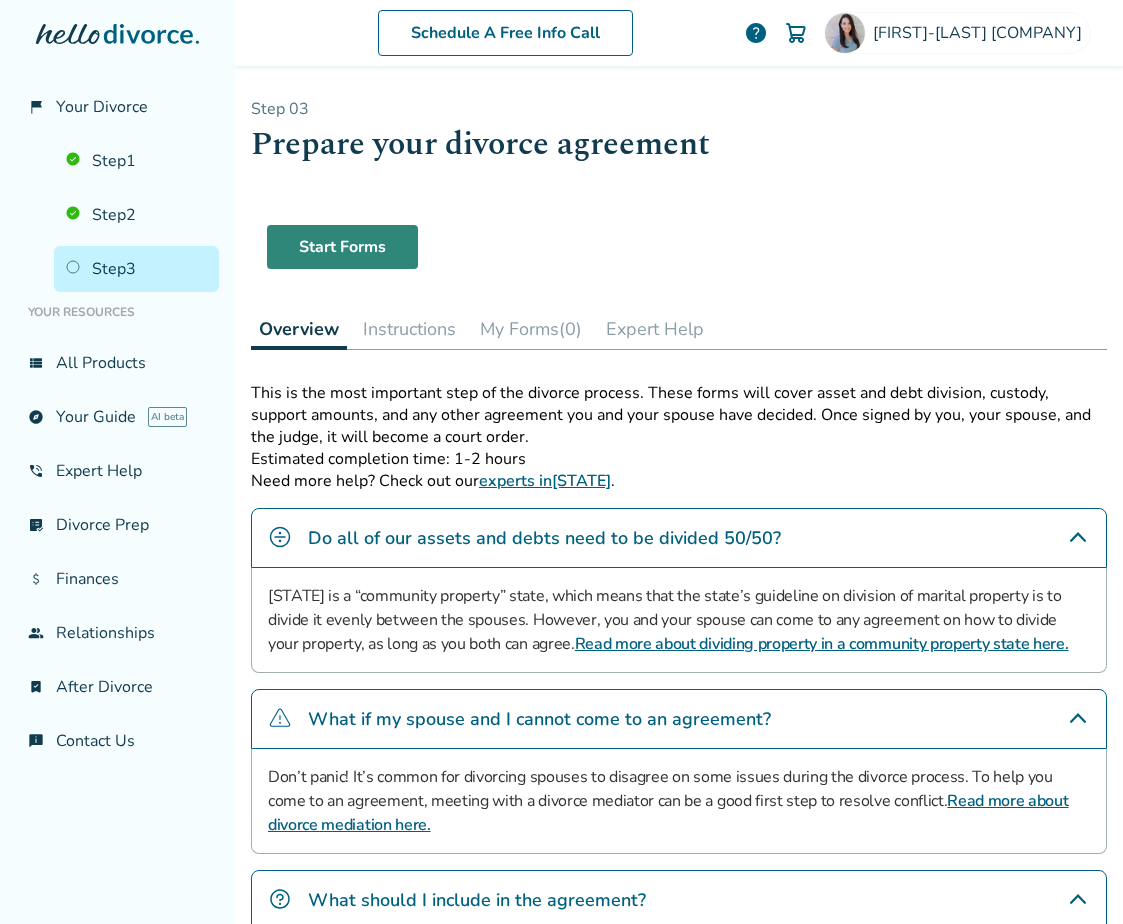 click on "Start Forms" at bounding box center [342, 247] 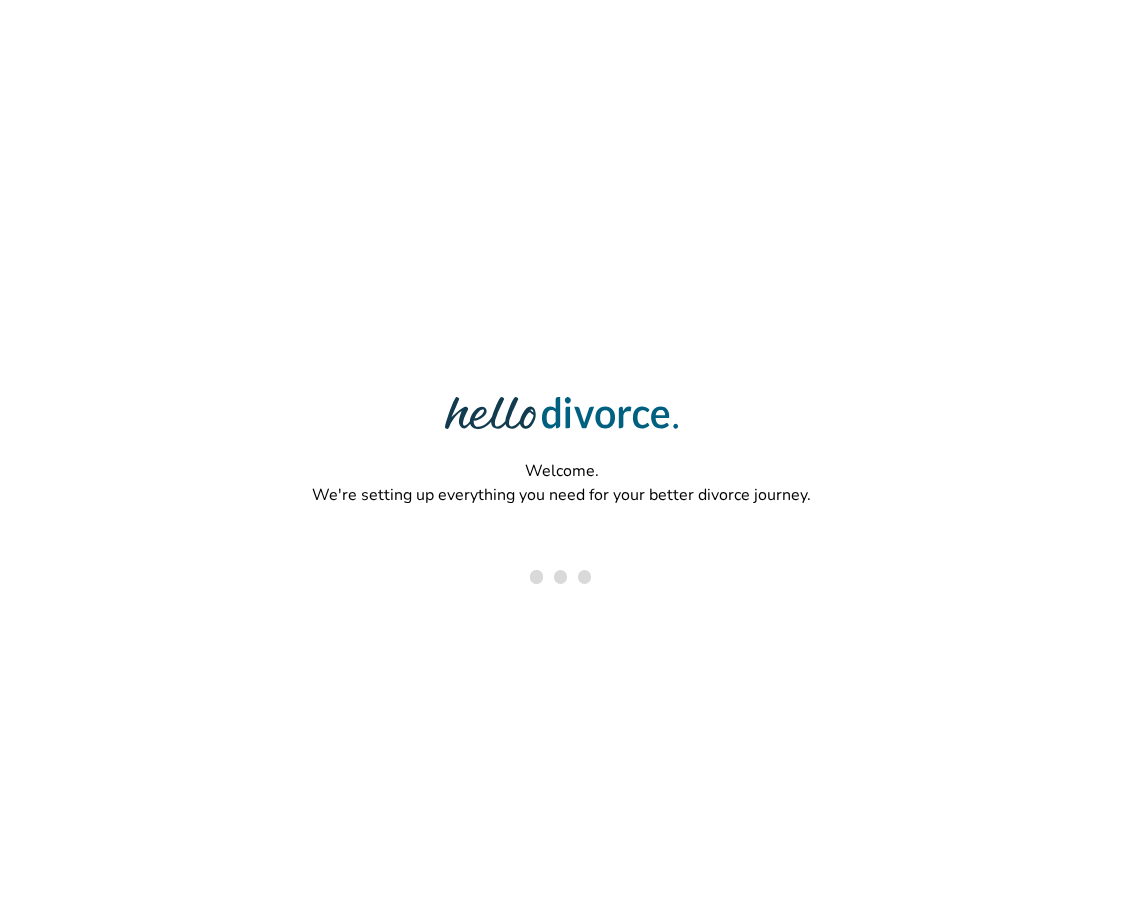 scroll, scrollTop: 0, scrollLeft: 0, axis: both 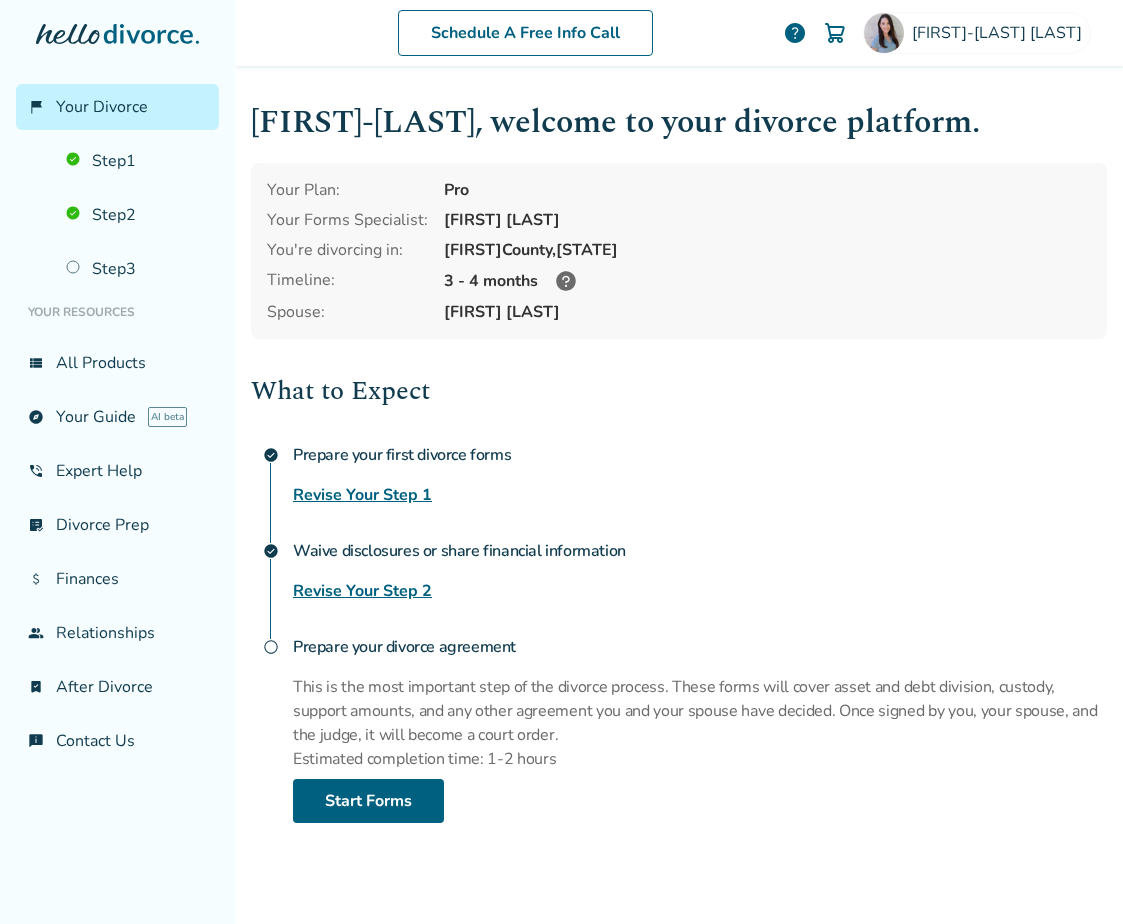 click on "Your Divorce" at bounding box center (102, 107) 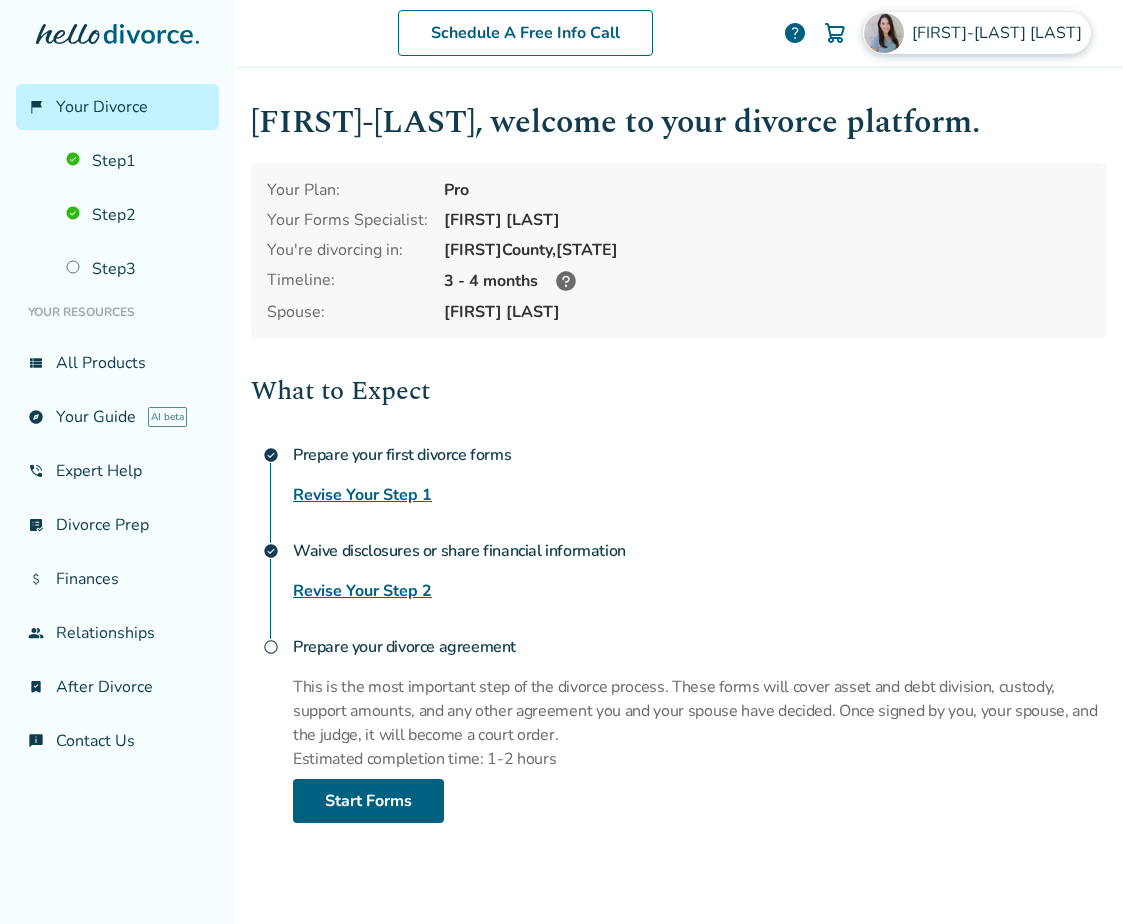click on "[FIRST]-[LAST]" at bounding box center (1001, 33) 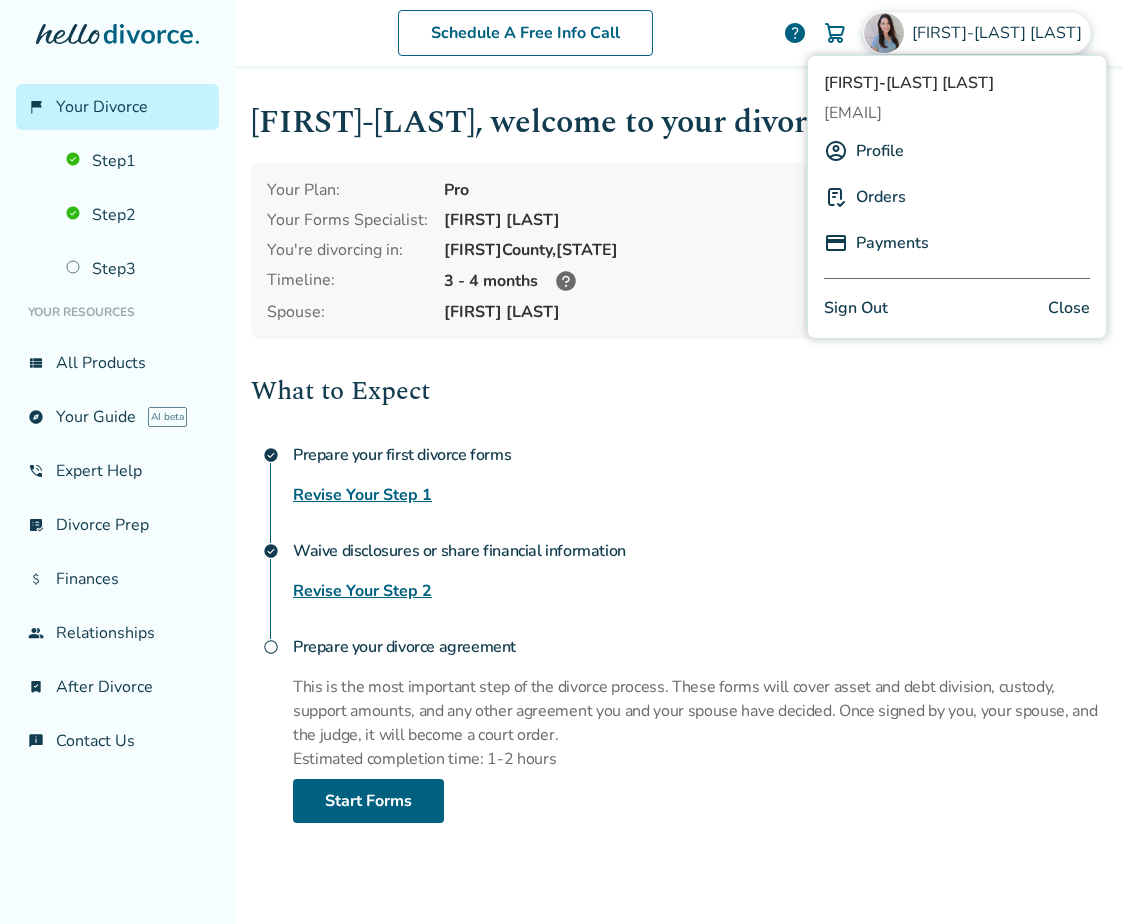 click on "What to Expect check_circle Prepare your first divorce forms Revise Your Step 1 check_circle Waive disclosures or share financial information Revise Your Step 2 radio_button_unchecked Prepare your divorce agreement This is the most important step of the divorce process. These forms will cover asset and debt division, custody, support amounts, and any other agreement you and your spouse have decided. Once signed by you, your spouse, and the judge, it will become a court order. Estimated completion time: 1-2 hours Start Forms" at bounding box center [679, 597] 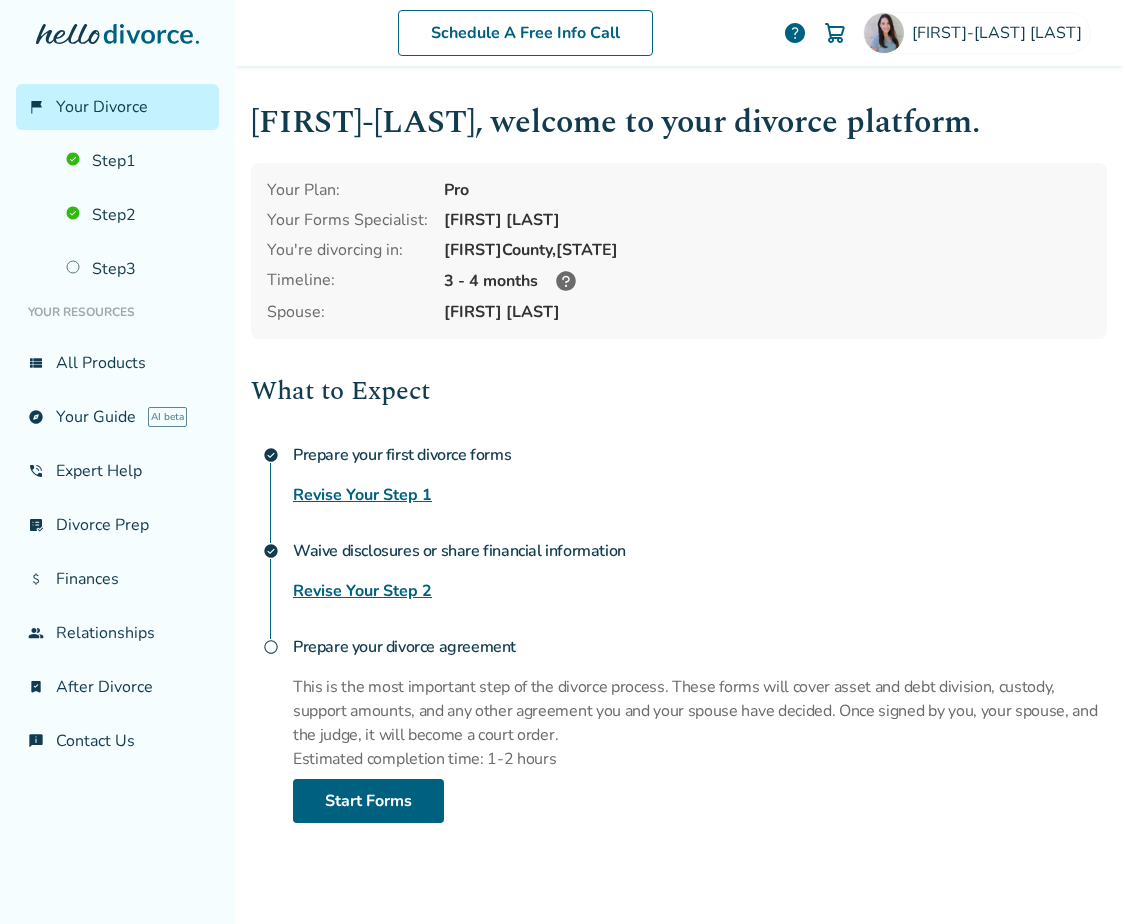 click on "Step  1 Step  2 Step  3" at bounding box center [117, 211] 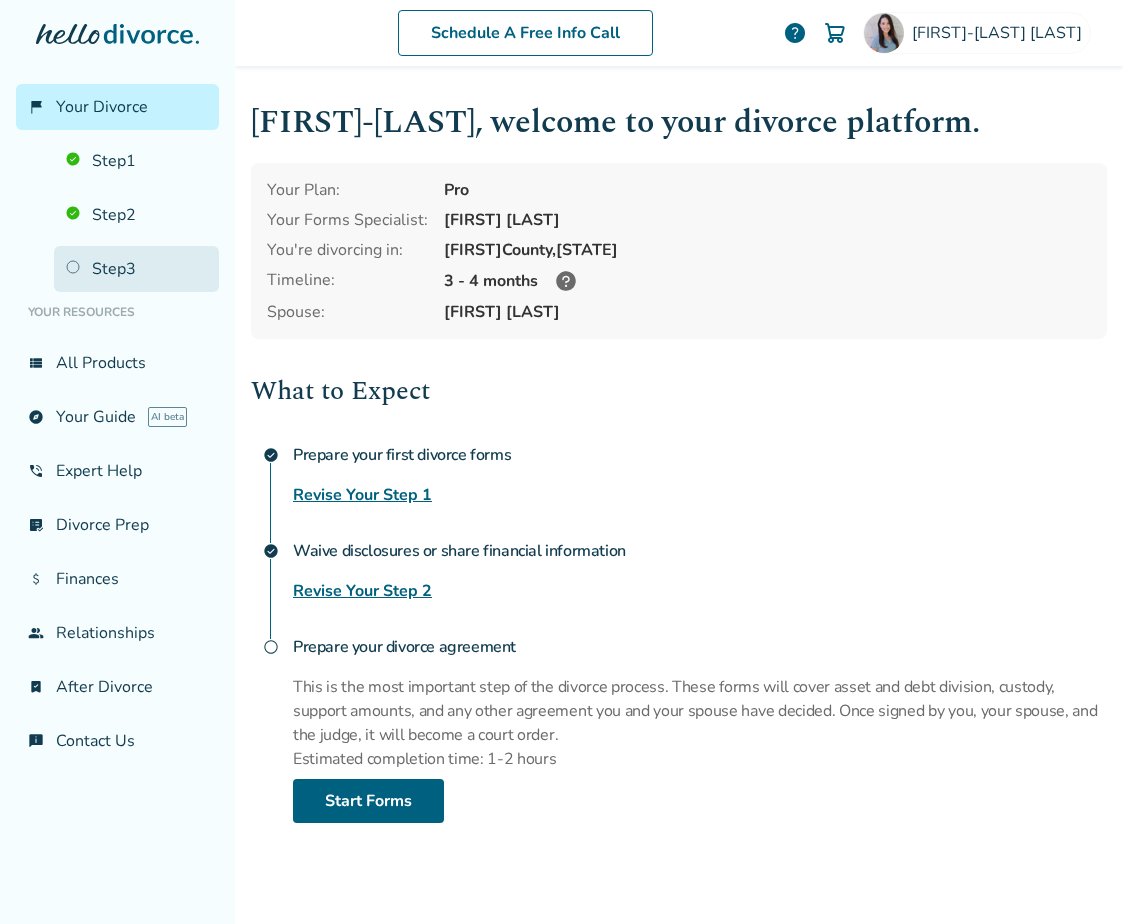 click on "Step  3" at bounding box center (136, 269) 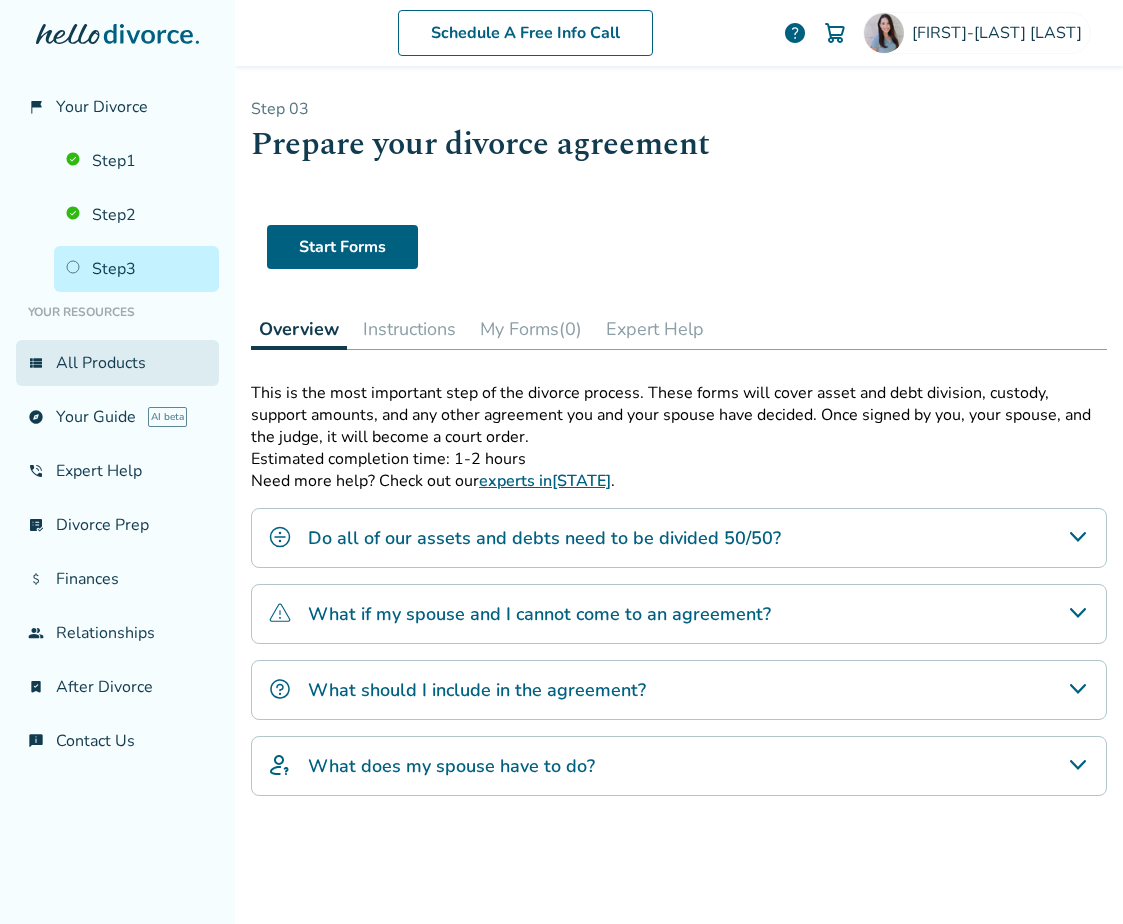 click on "view_list All Products" at bounding box center (117, 363) 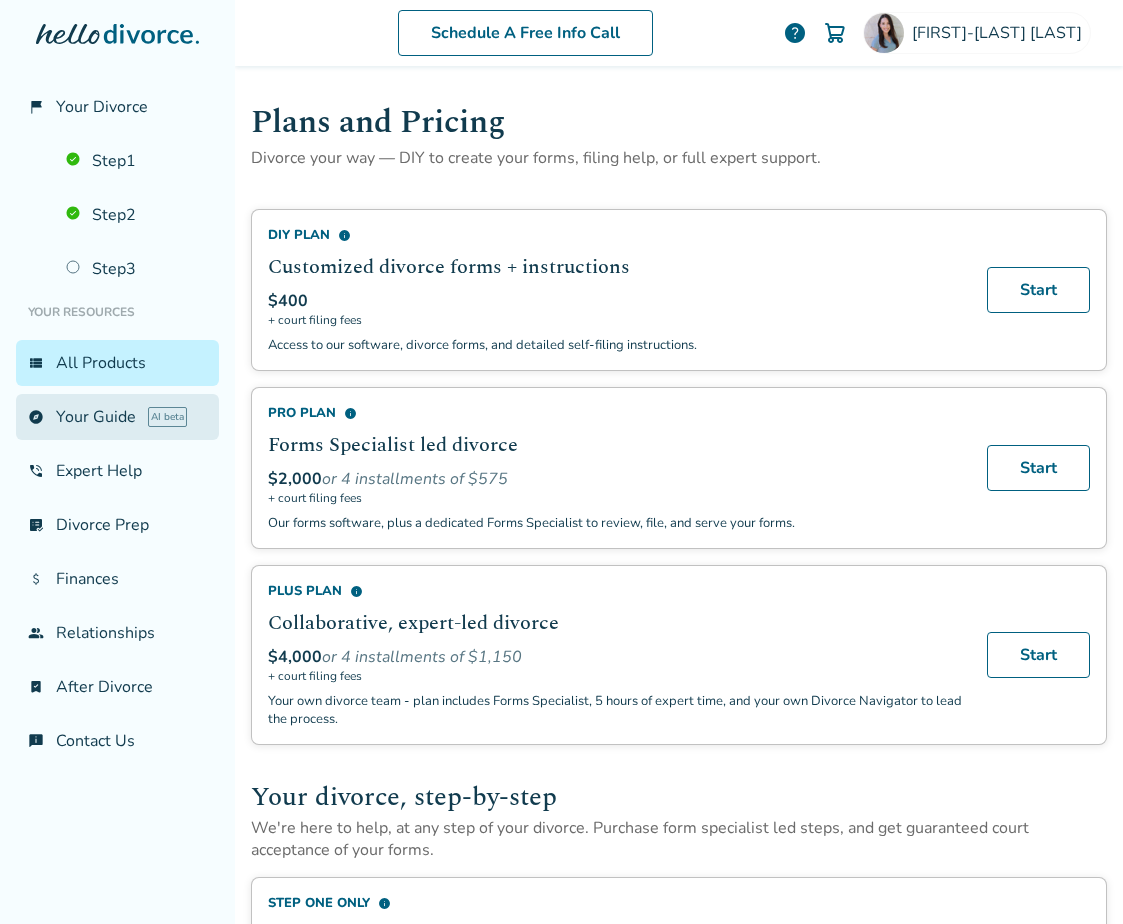 click on "explore Your Guide AI beta" at bounding box center (117, 417) 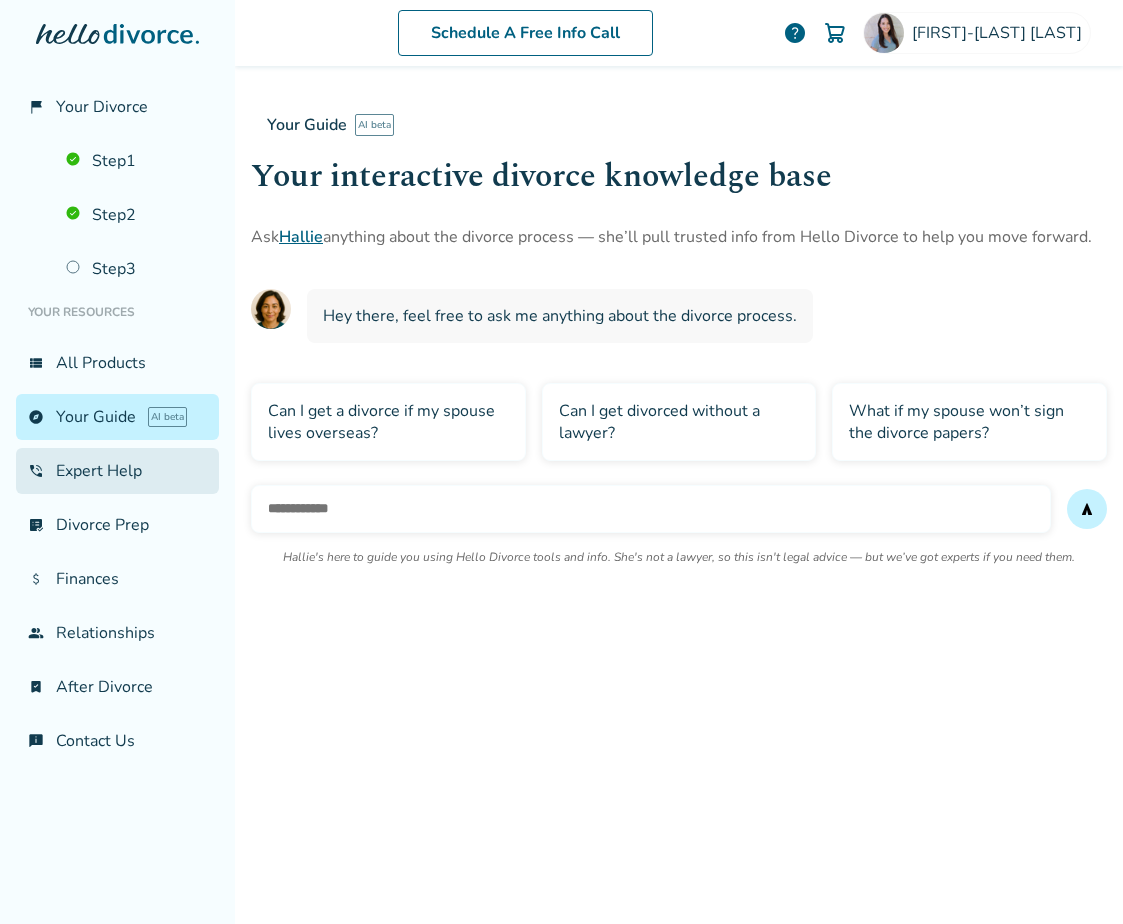 click on "phone_in_talk Expert Help" at bounding box center (117, 471) 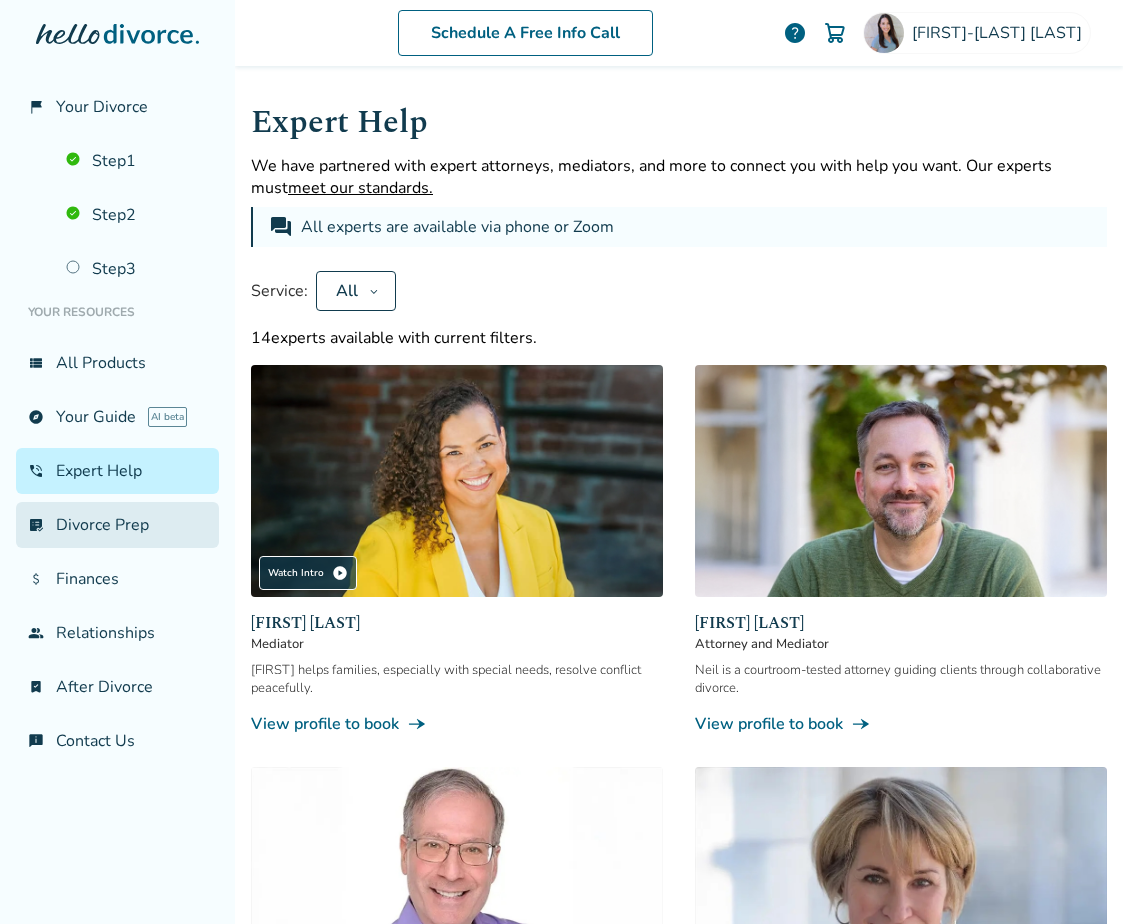 click on "list_alt_check Divorce Prep" at bounding box center [117, 525] 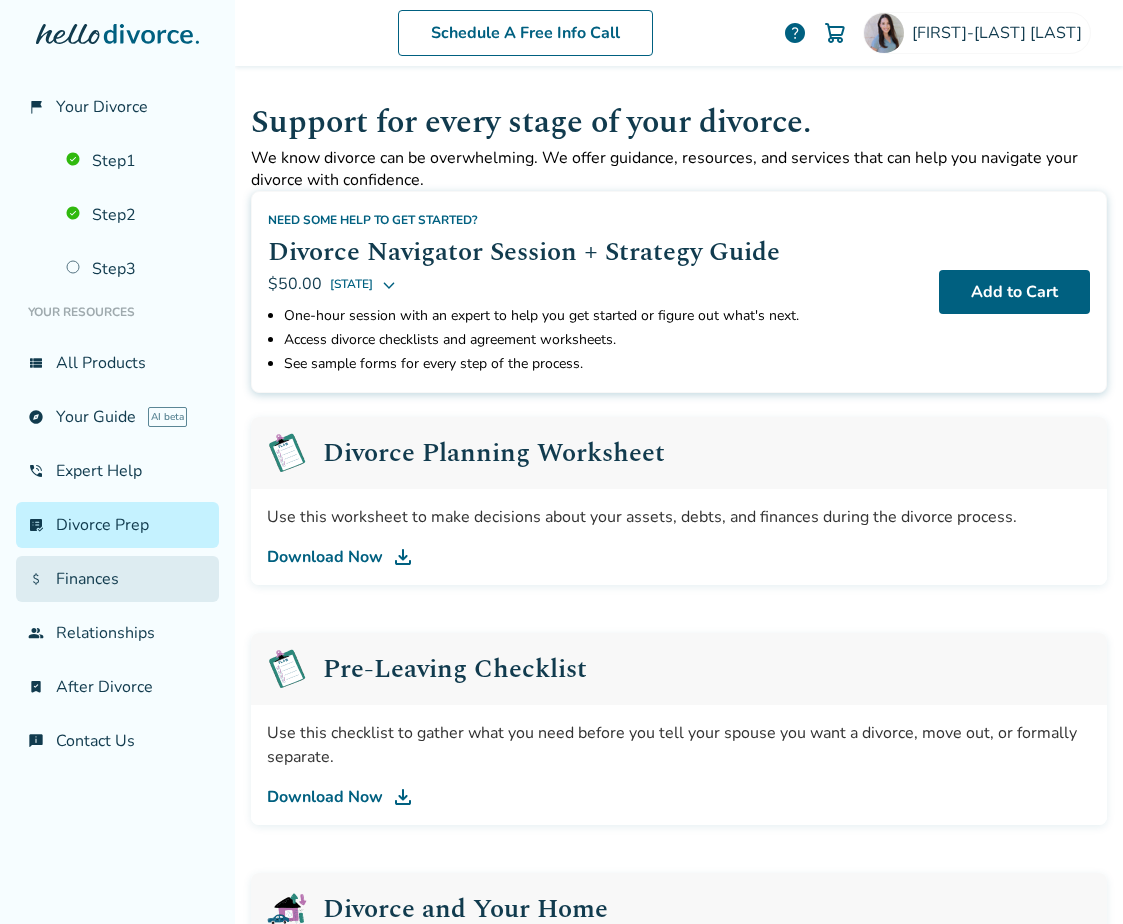 click on "attach_money Finances" at bounding box center (117, 579) 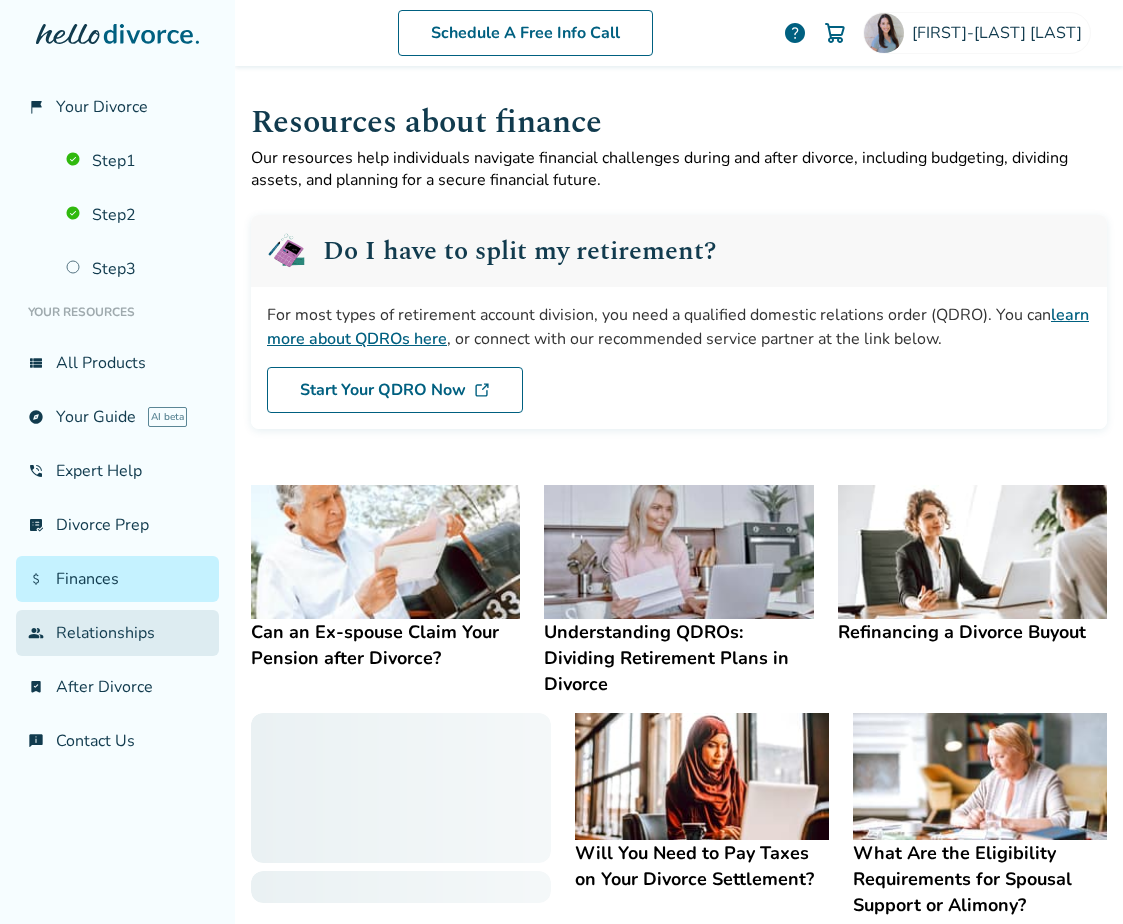 click on "group Relationships" at bounding box center (117, 633) 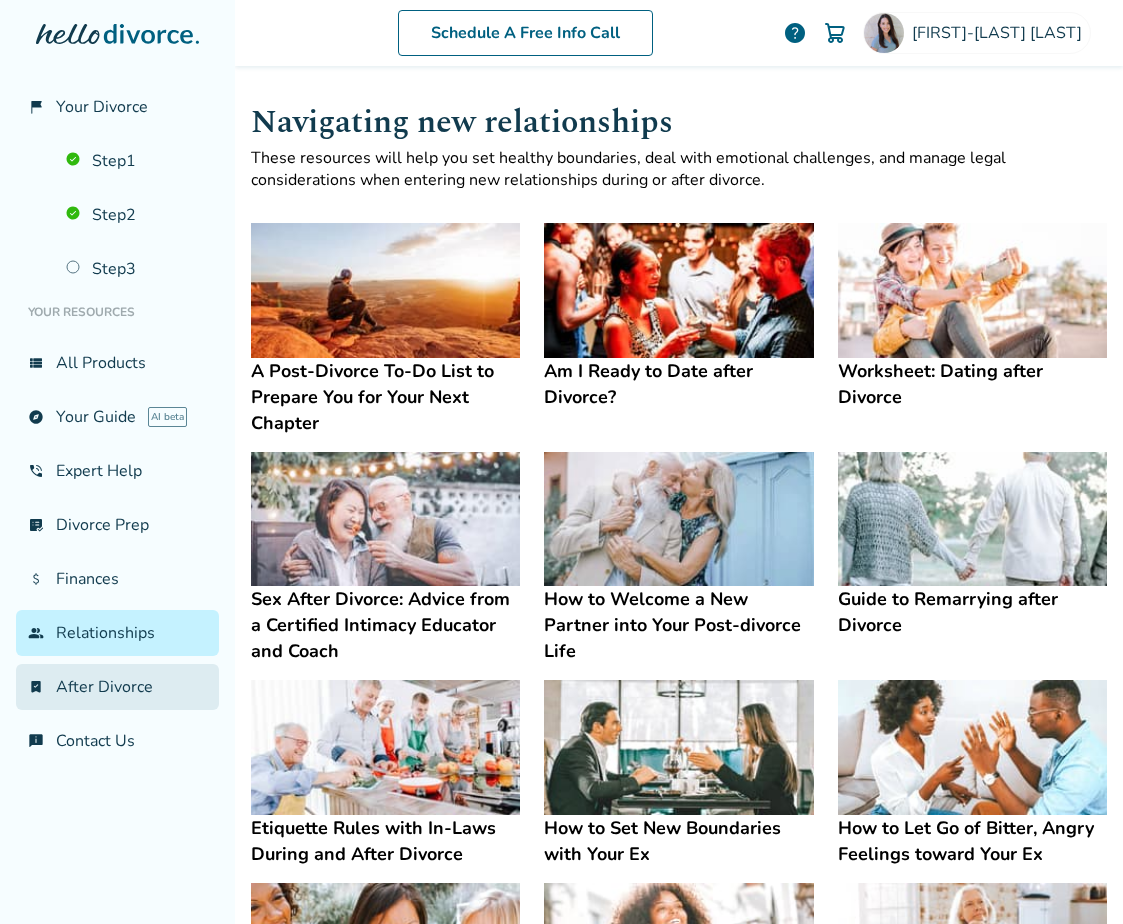 click on "bookmark_check After Divorce" at bounding box center [117, 687] 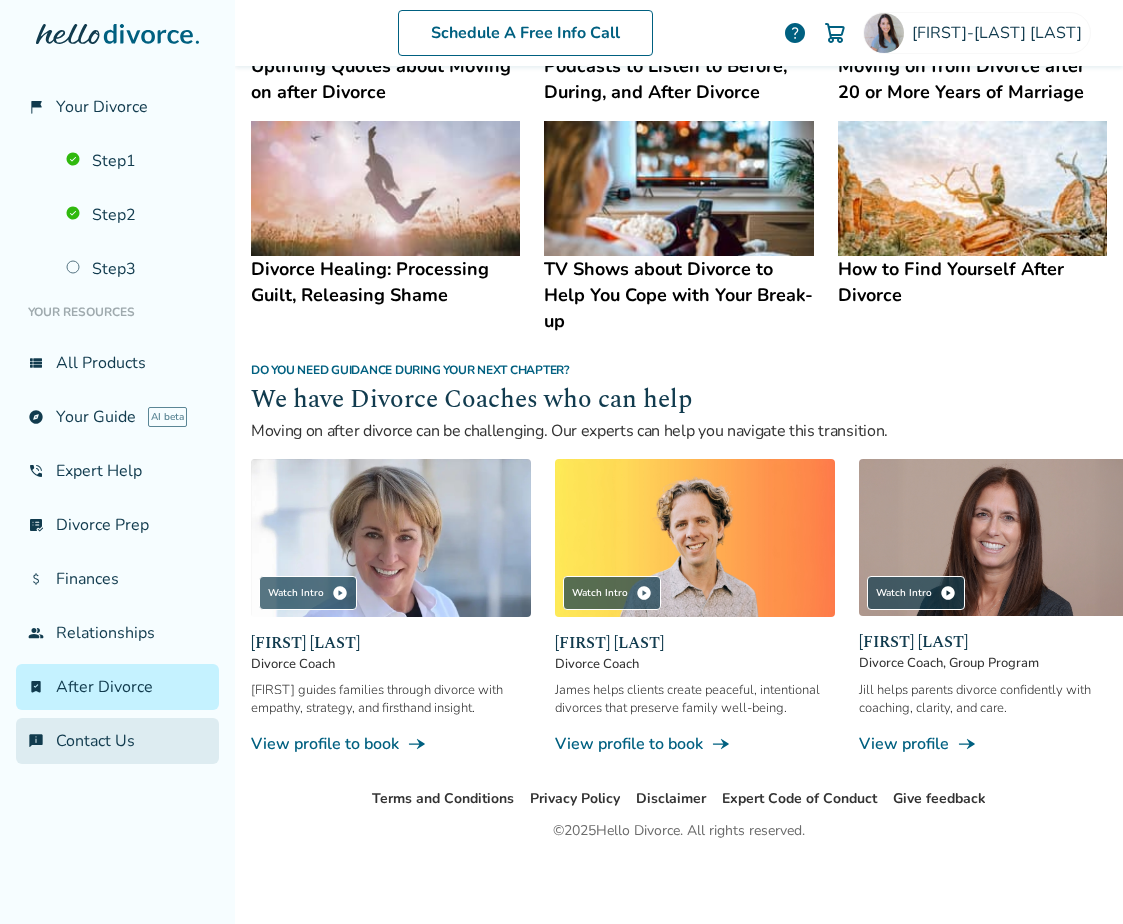 click on "chat_info Contact Us" at bounding box center (117, 741) 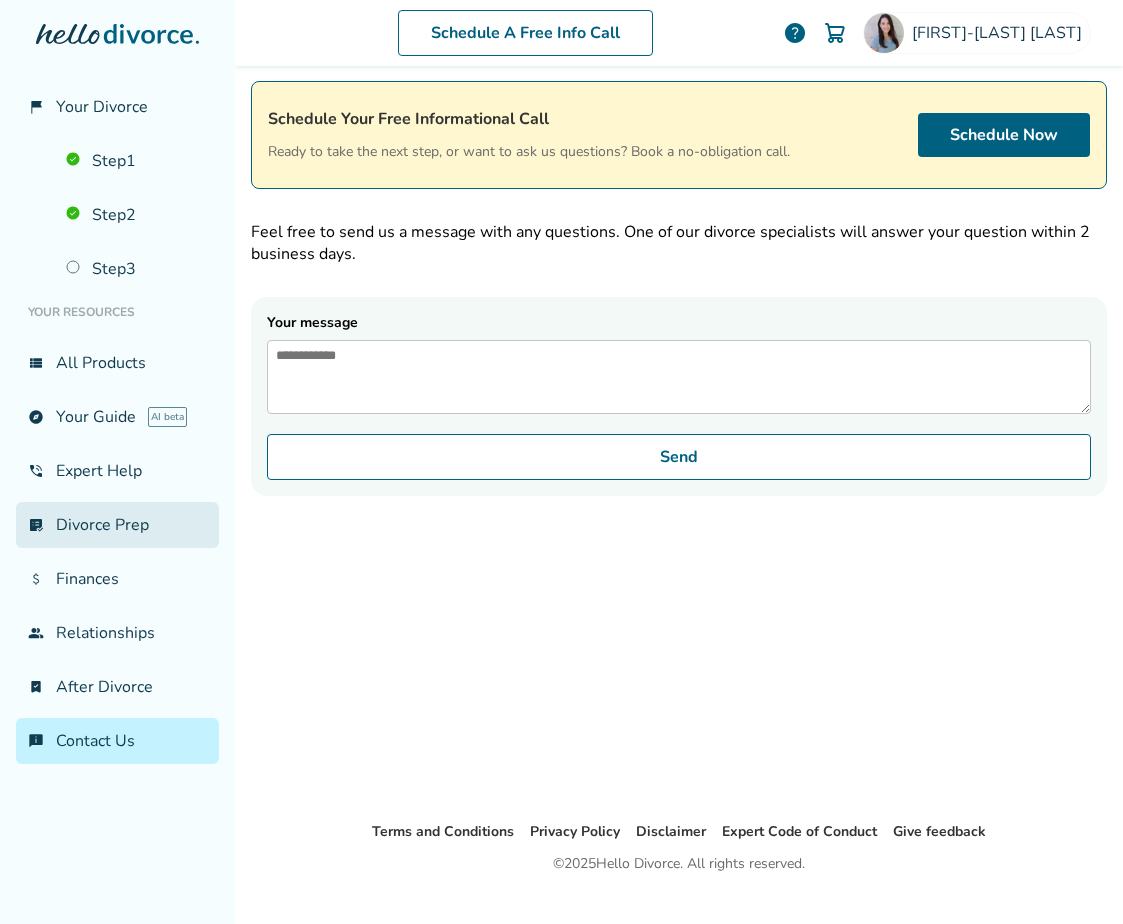 click on "list_alt_check Divorce Prep" at bounding box center [117, 525] 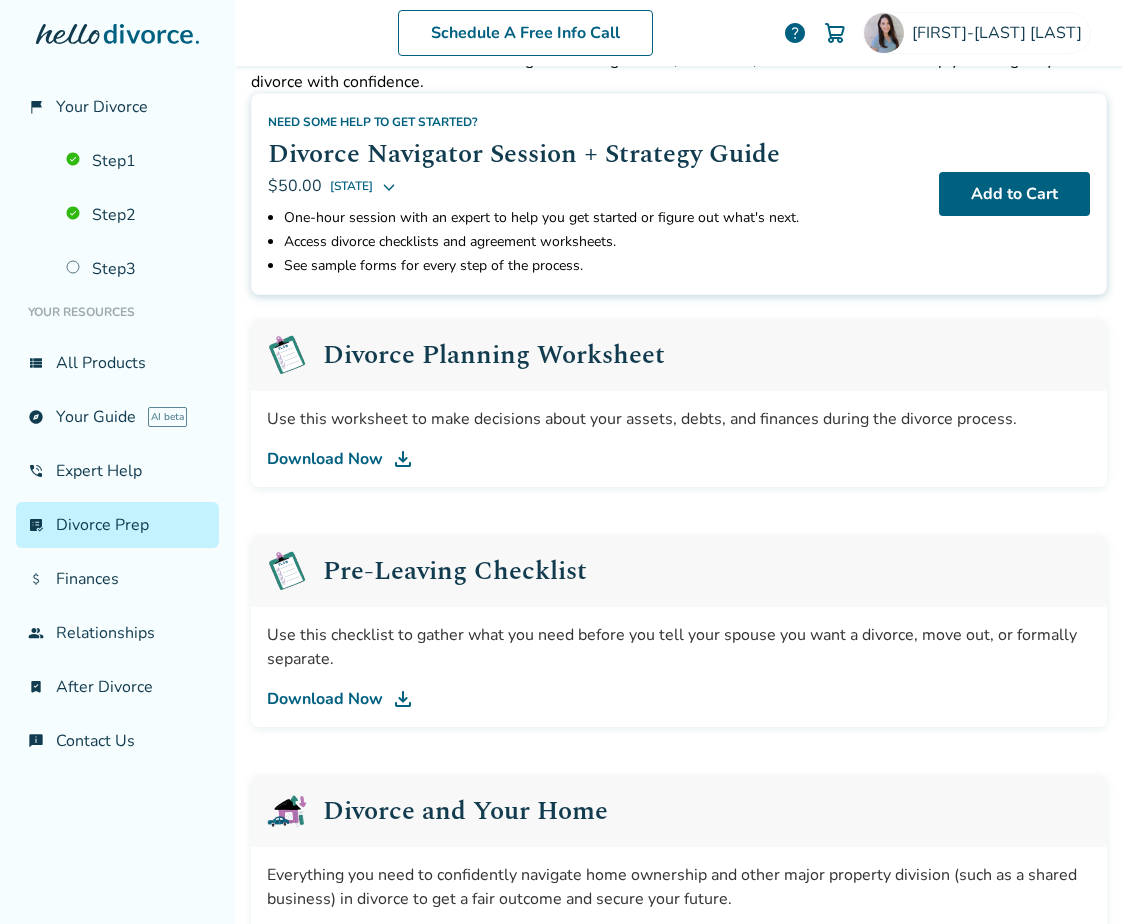 scroll, scrollTop: 0, scrollLeft: 0, axis: both 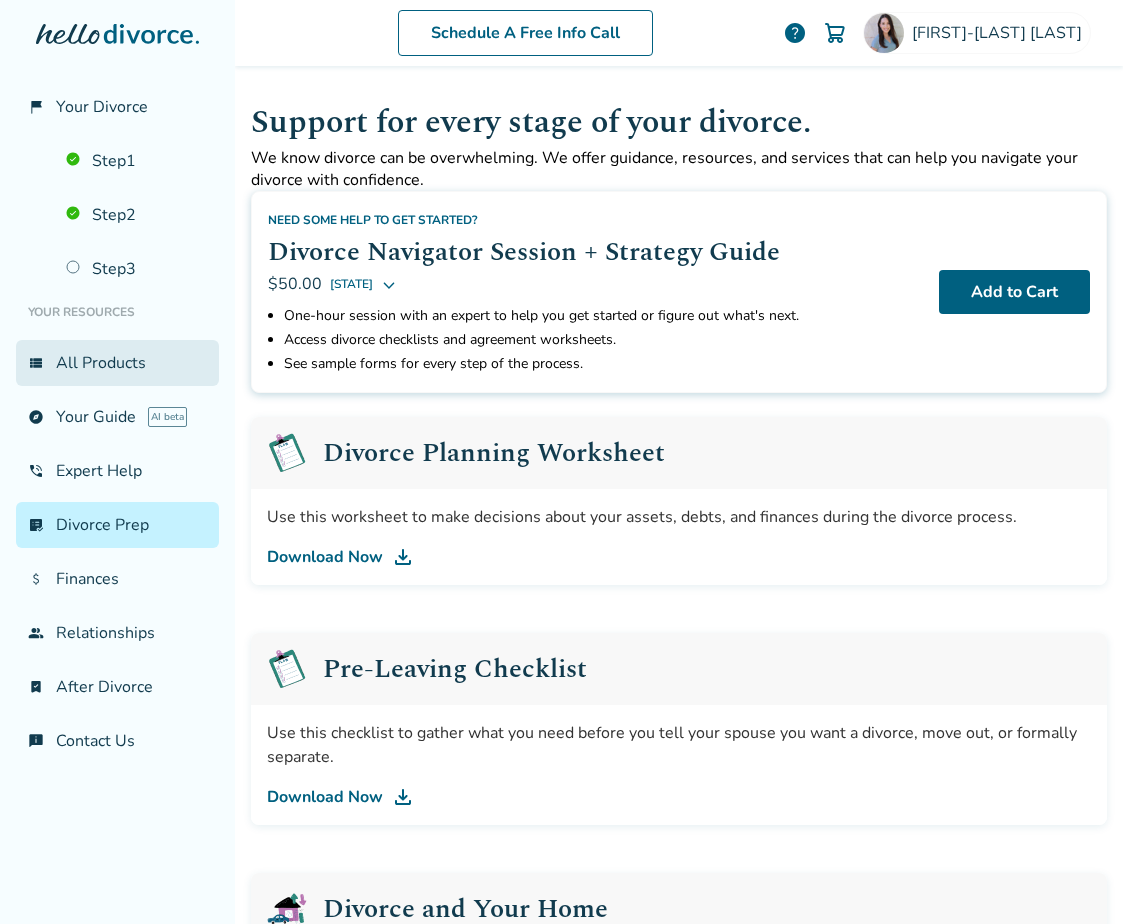 click on "view_list All Products" at bounding box center [117, 363] 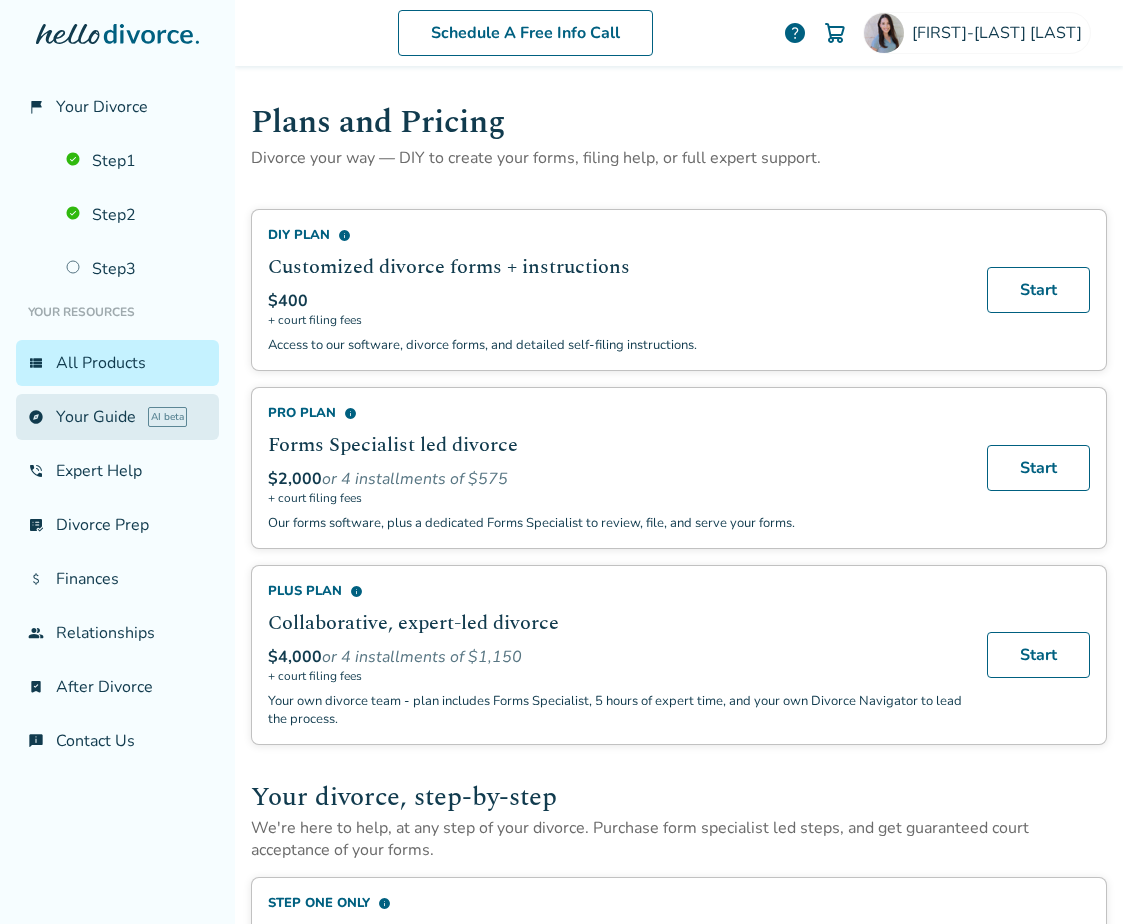 click on "explore Your Guide AI beta" at bounding box center (117, 417) 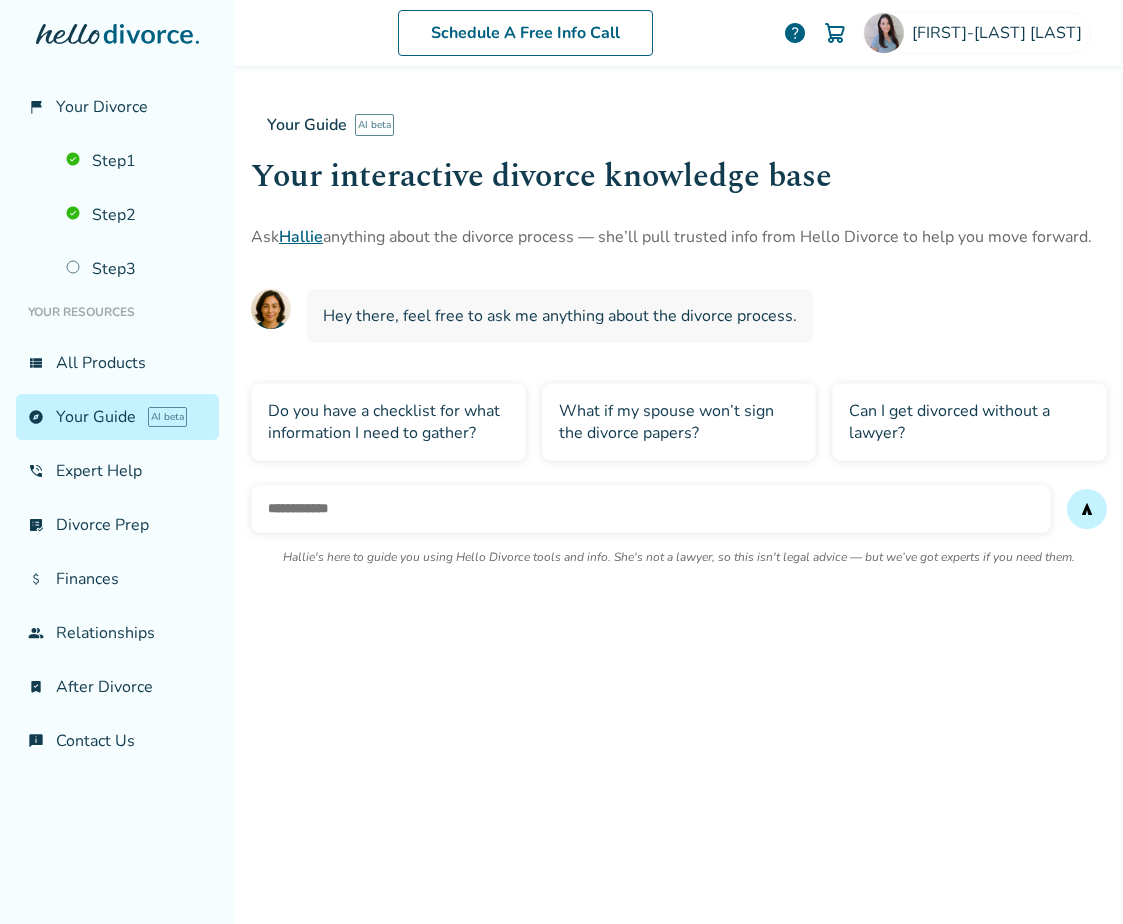 click at bounding box center (651, 509) 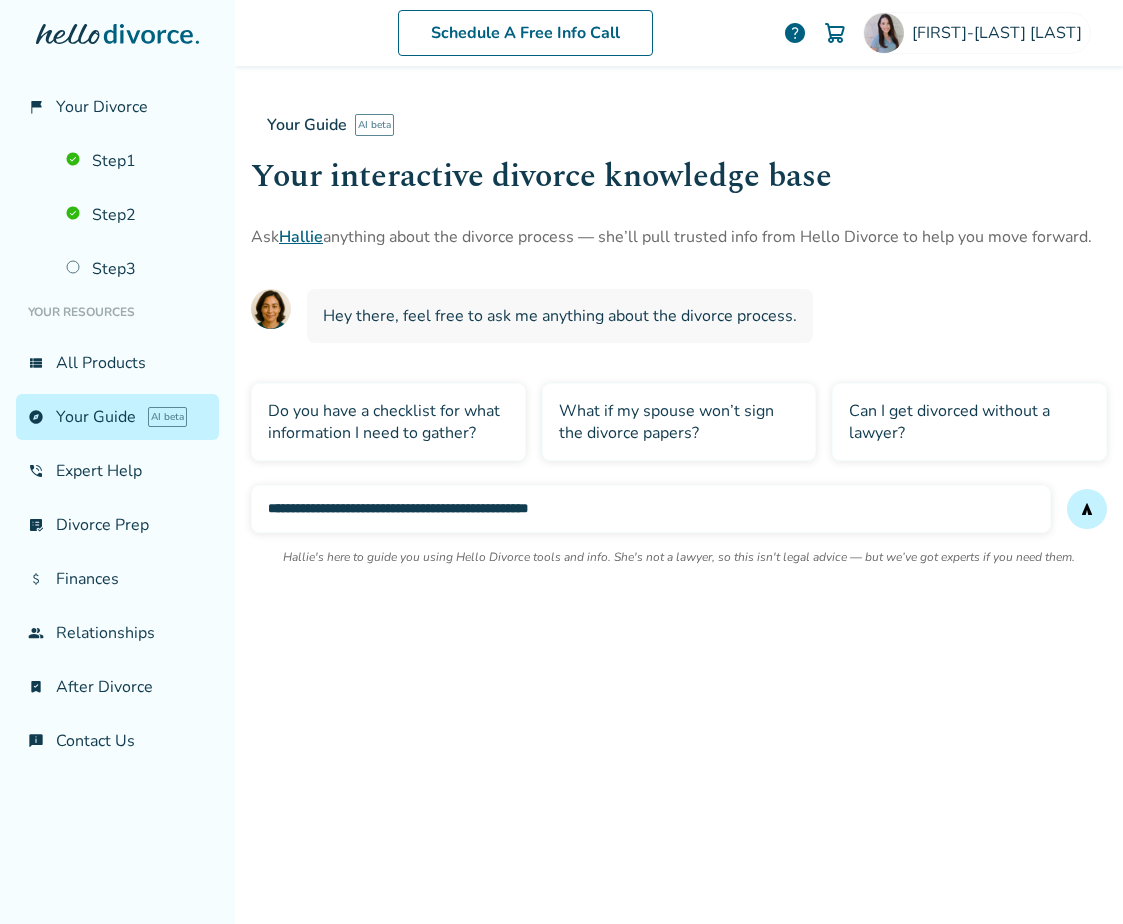 type on "**********" 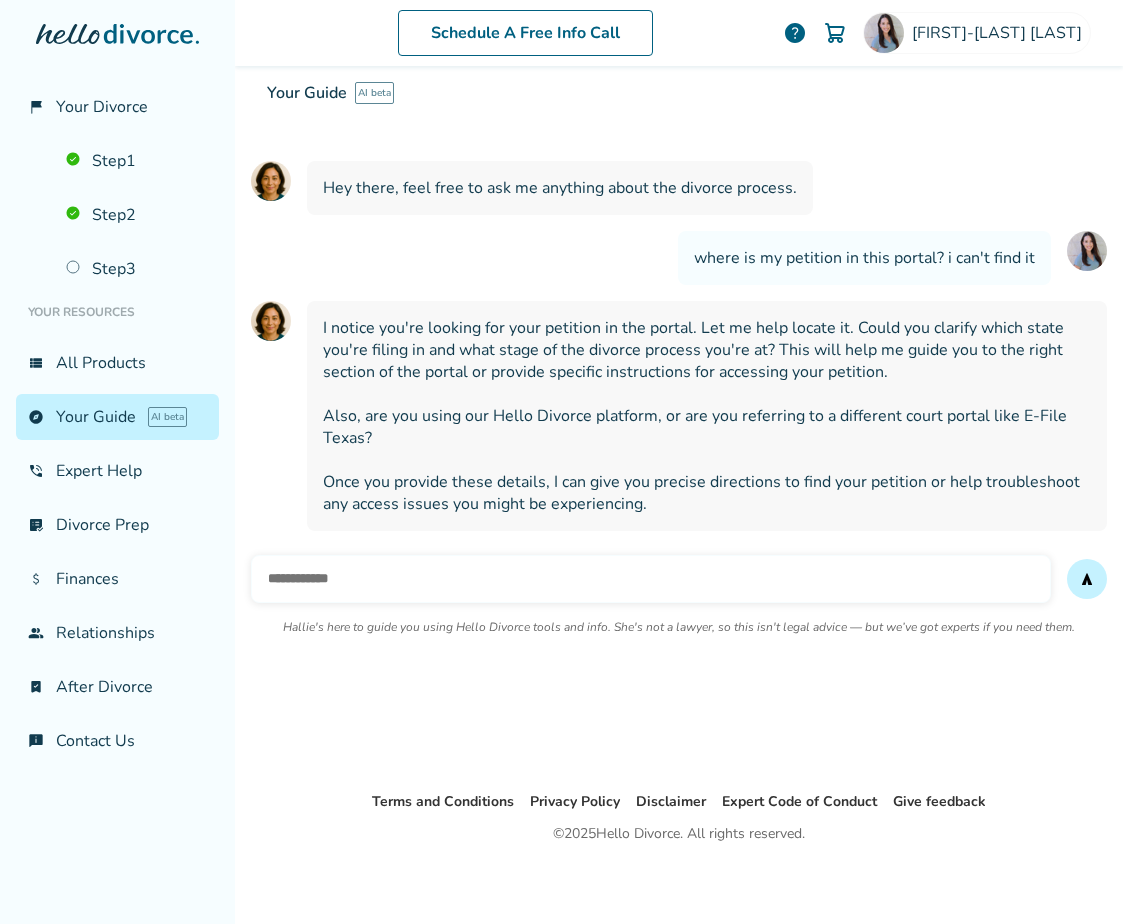 scroll, scrollTop: 134, scrollLeft: 0, axis: vertical 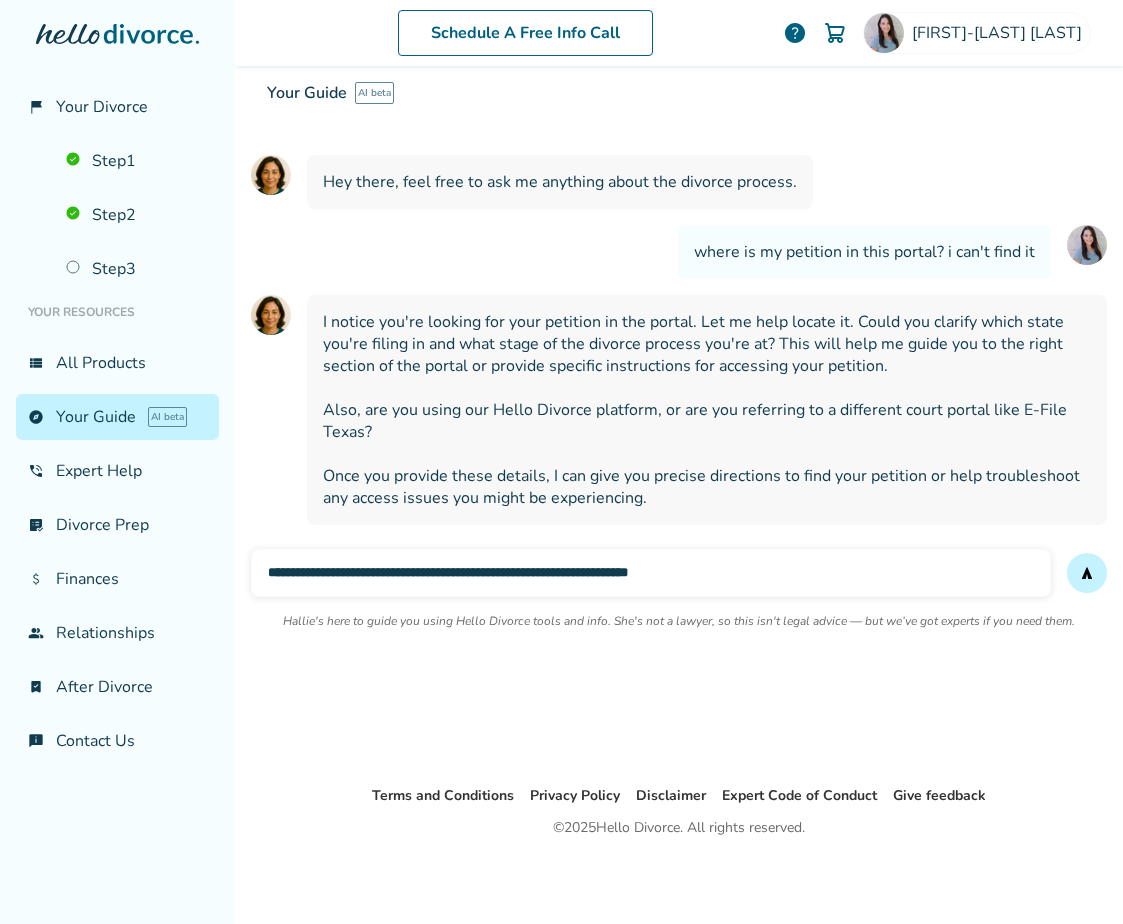 type on "**********" 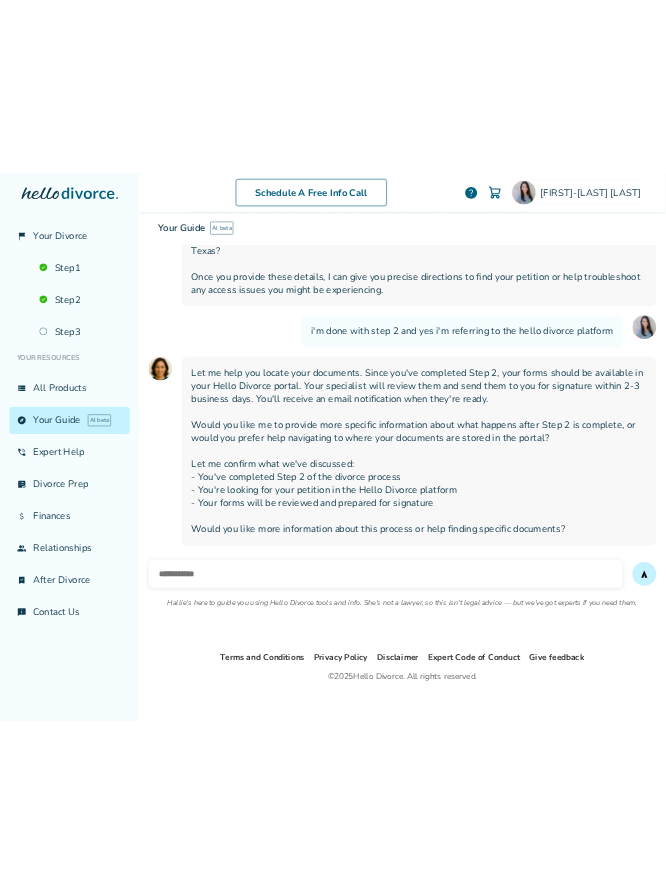 scroll, scrollTop: 443, scrollLeft: 0, axis: vertical 